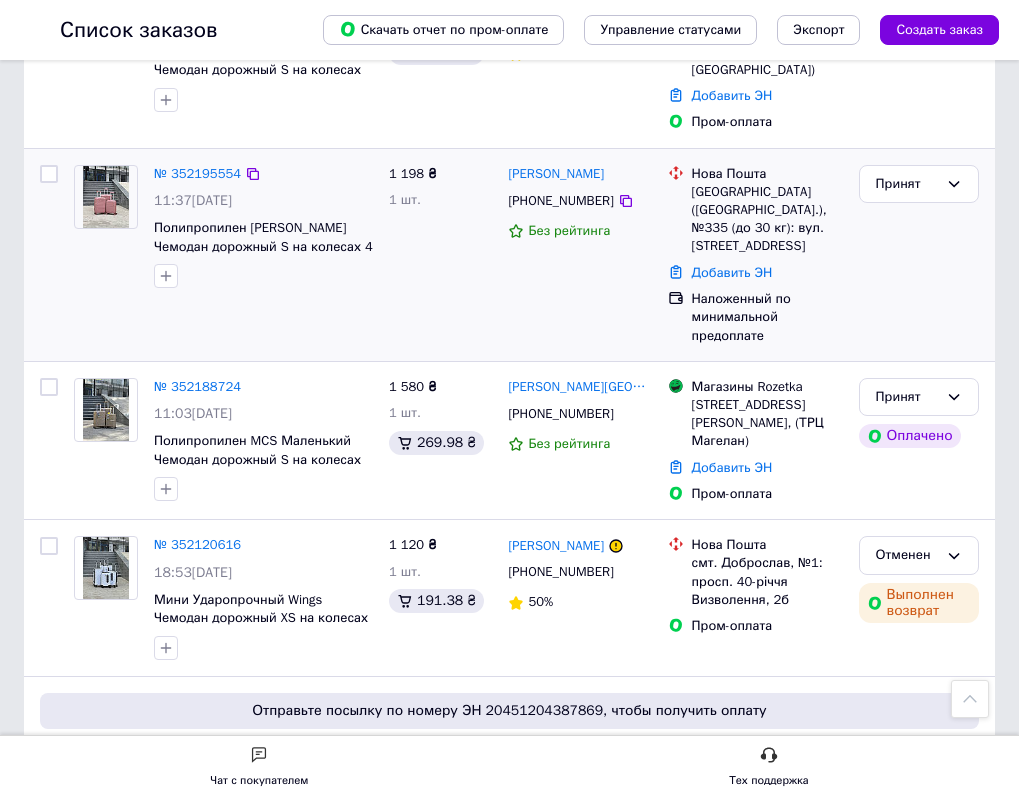 scroll, scrollTop: 1200, scrollLeft: 0, axis: vertical 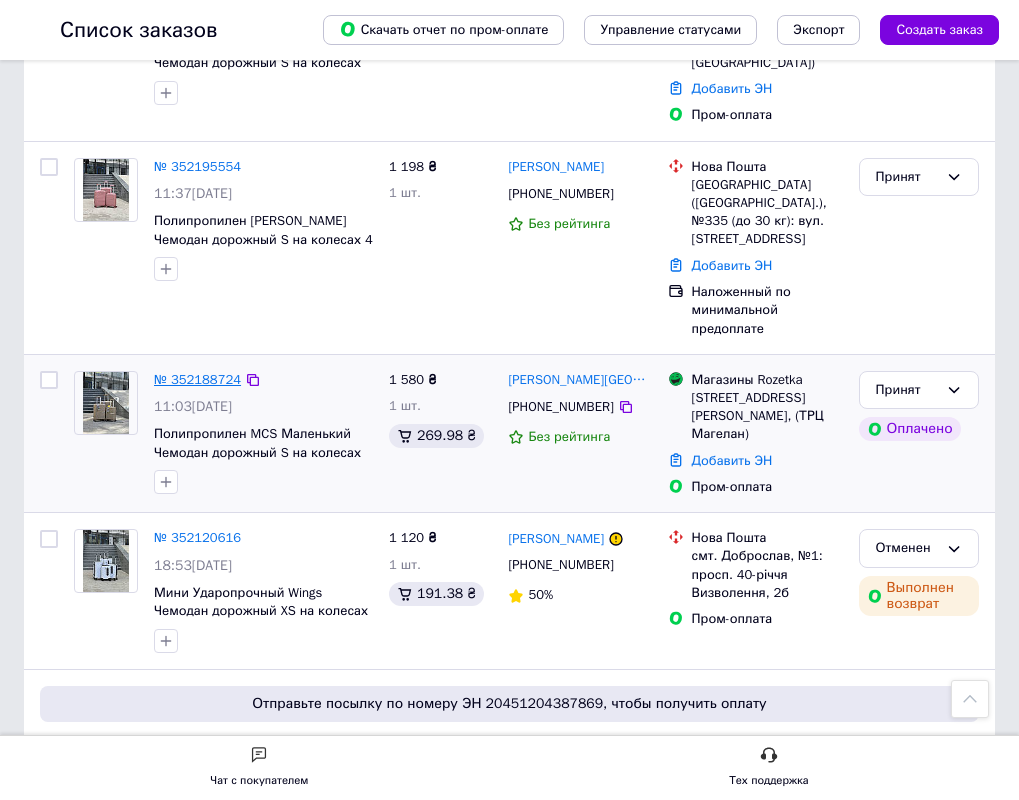 click on "№ 352188724" at bounding box center [197, 379] 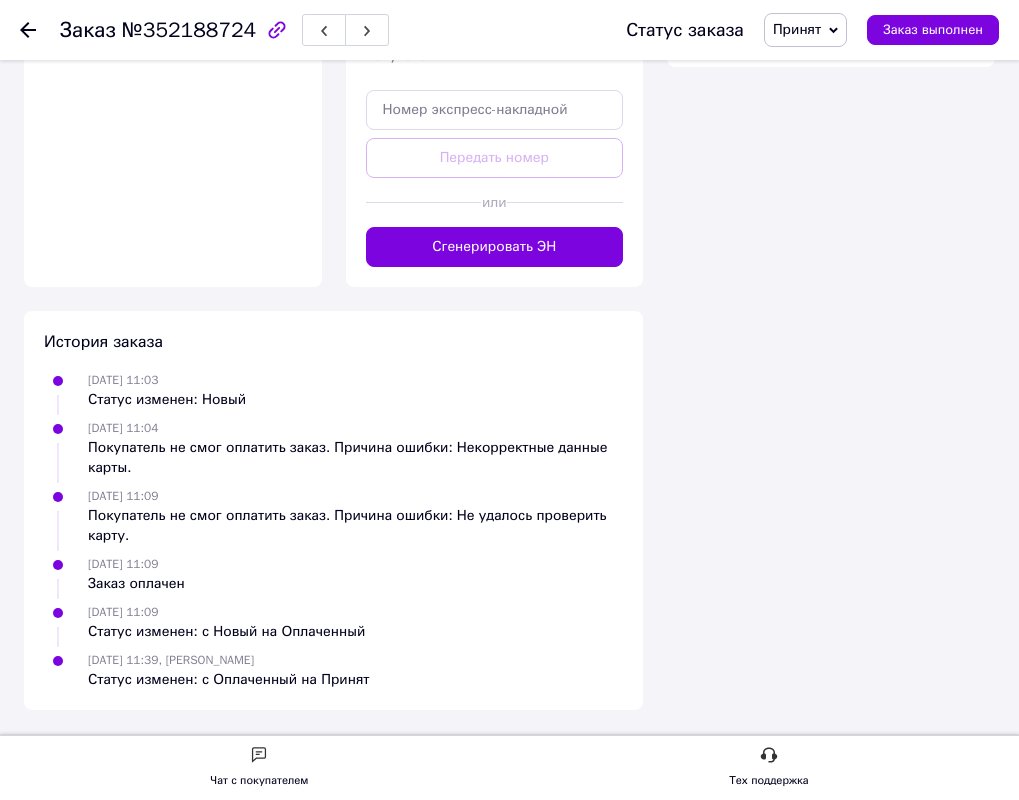 scroll, scrollTop: 1900, scrollLeft: 0, axis: vertical 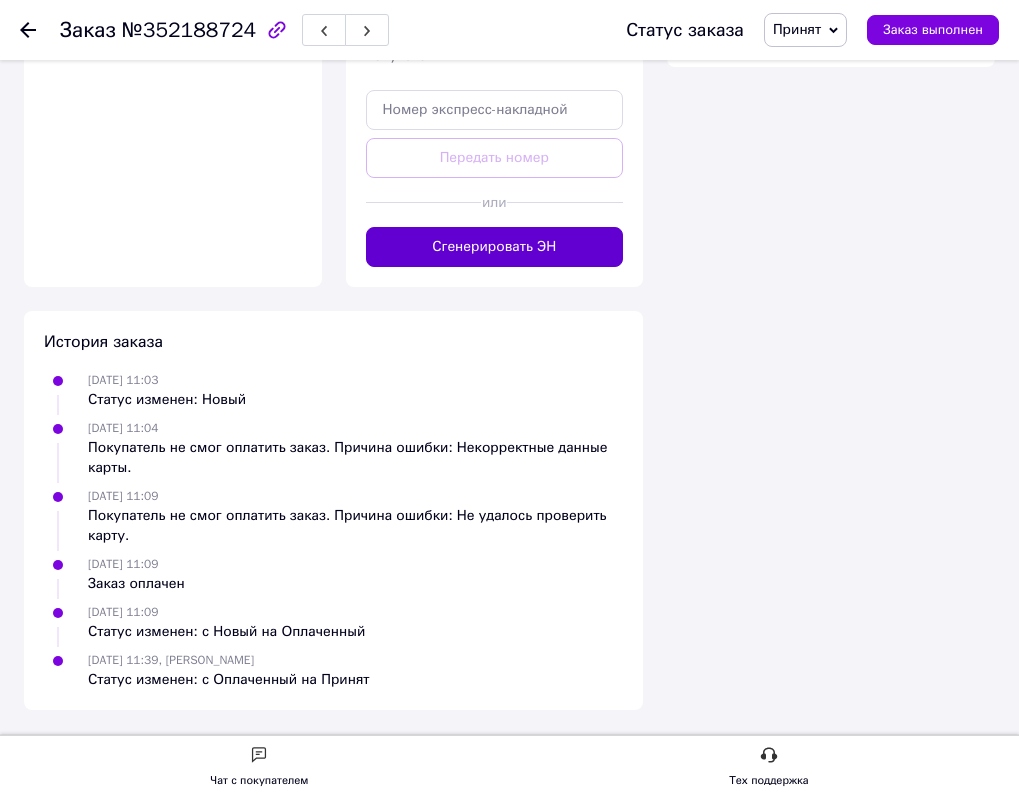 click on "Сгенерировать ЭН" at bounding box center [495, 247] 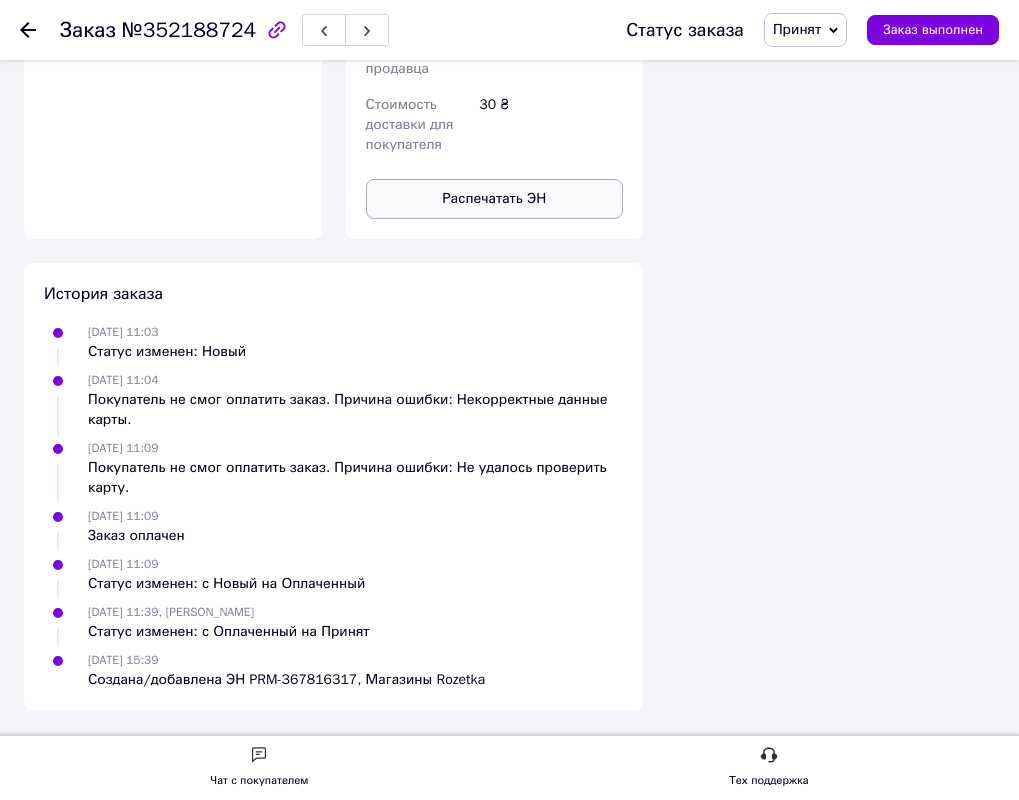 click on "Распечатать ЭН" at bounding box center (495, 199) 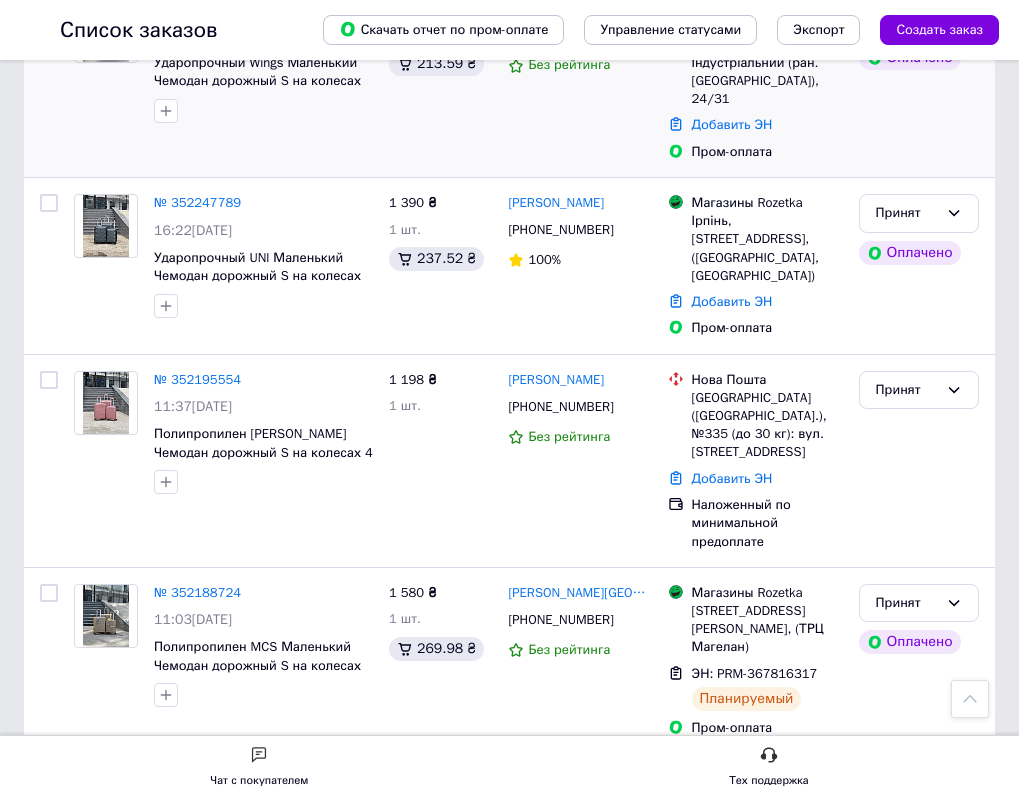 scroll, scrollTop: 1000, scrollLeft: 0, axis: vertical 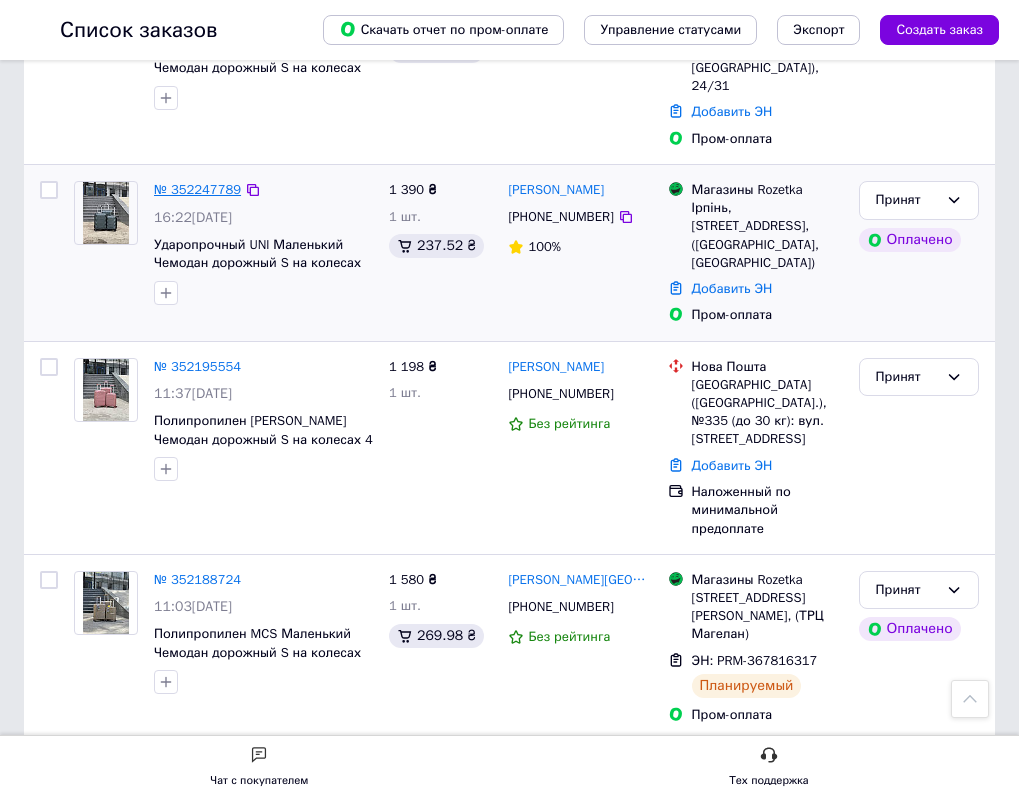 click on "№ 352247789" at bounding box center (197, 189) 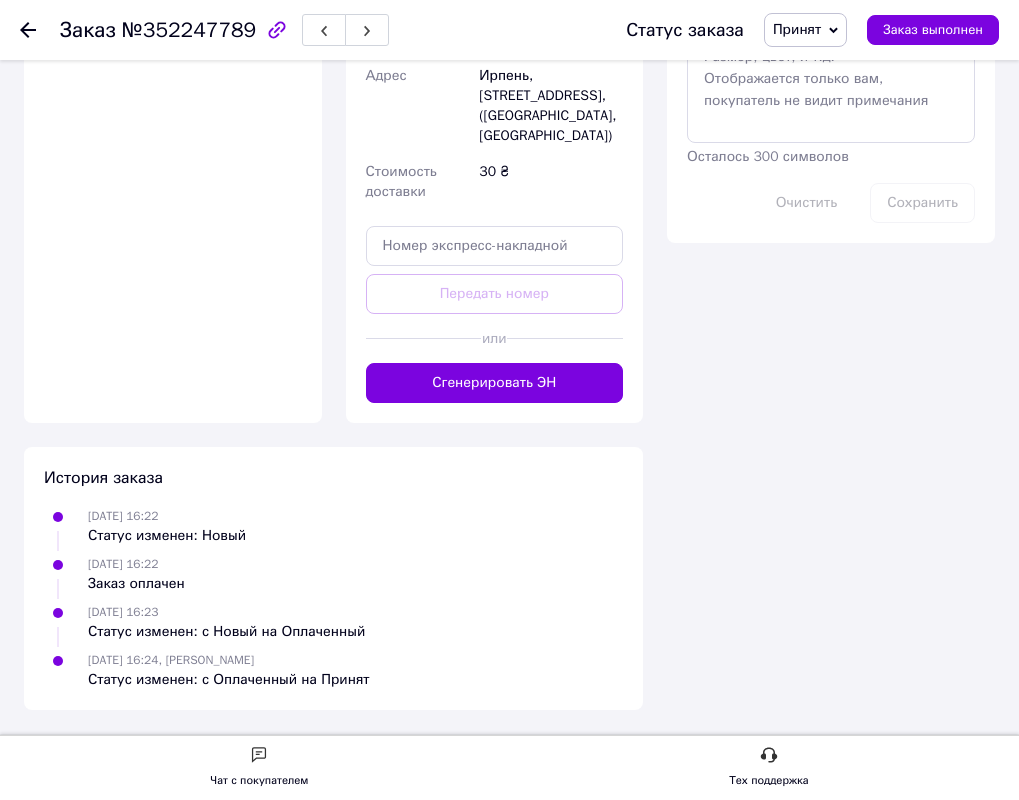 scroll, scrollTop: 1906, scrollLeft: 0, axis: vertical 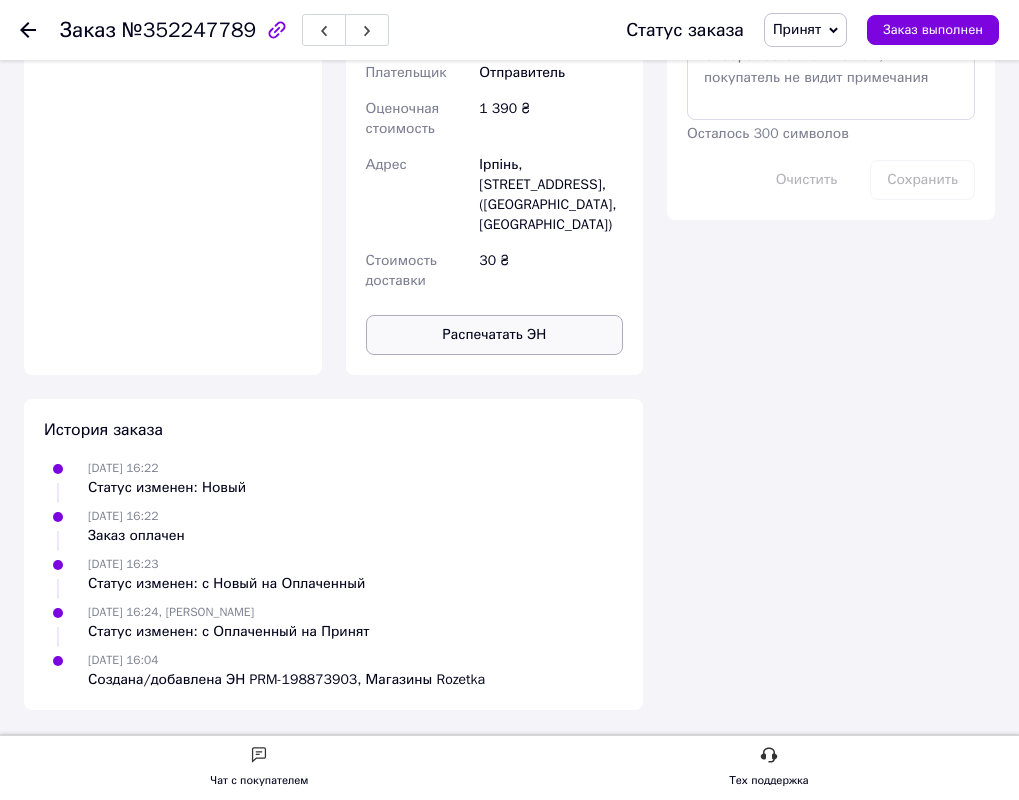 click on "Распечатать ЭН" at bounding box center (495, 335) 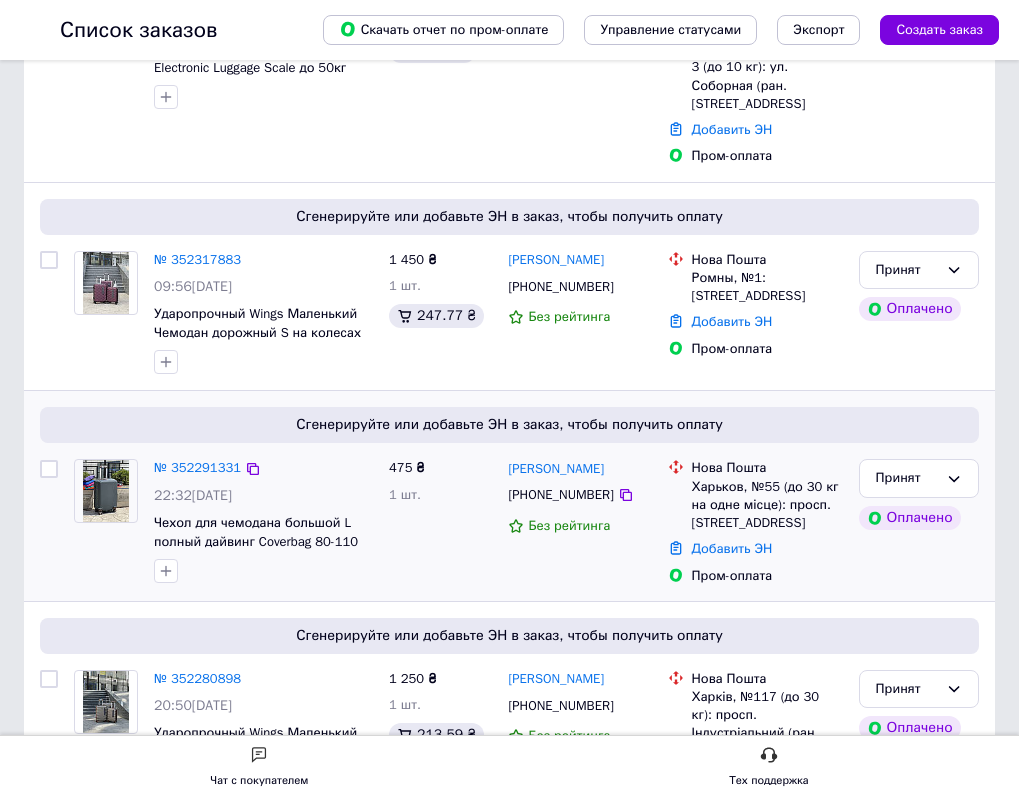 scroll, scrollTop: 500, scrollLeft: 0, axis: vertical 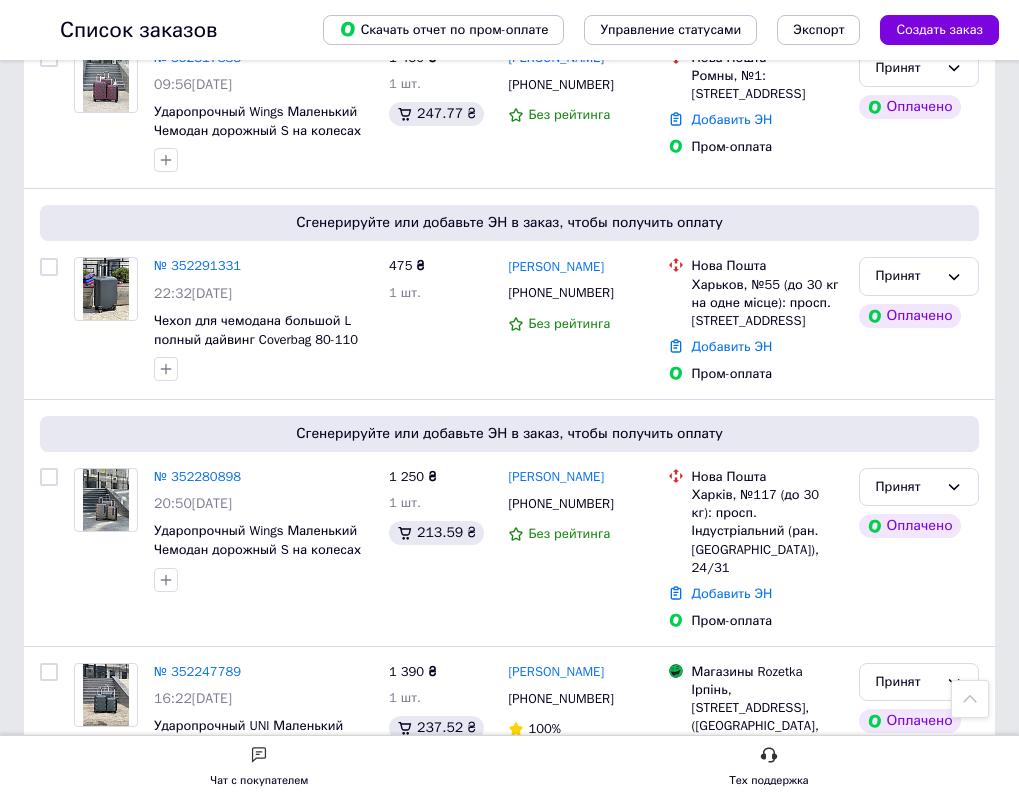 click on "№ 352291331" at bounding box center [197, 265] 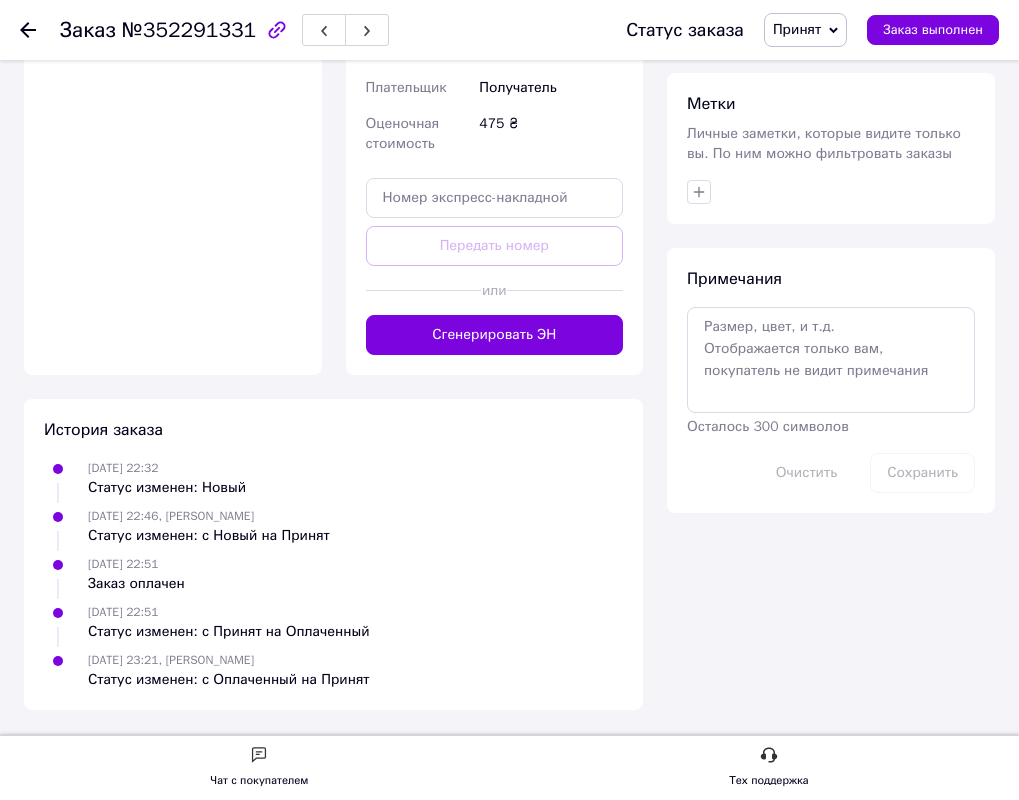scroll, scrollTop: 1019, scrollLeft: 0, axis: vertical 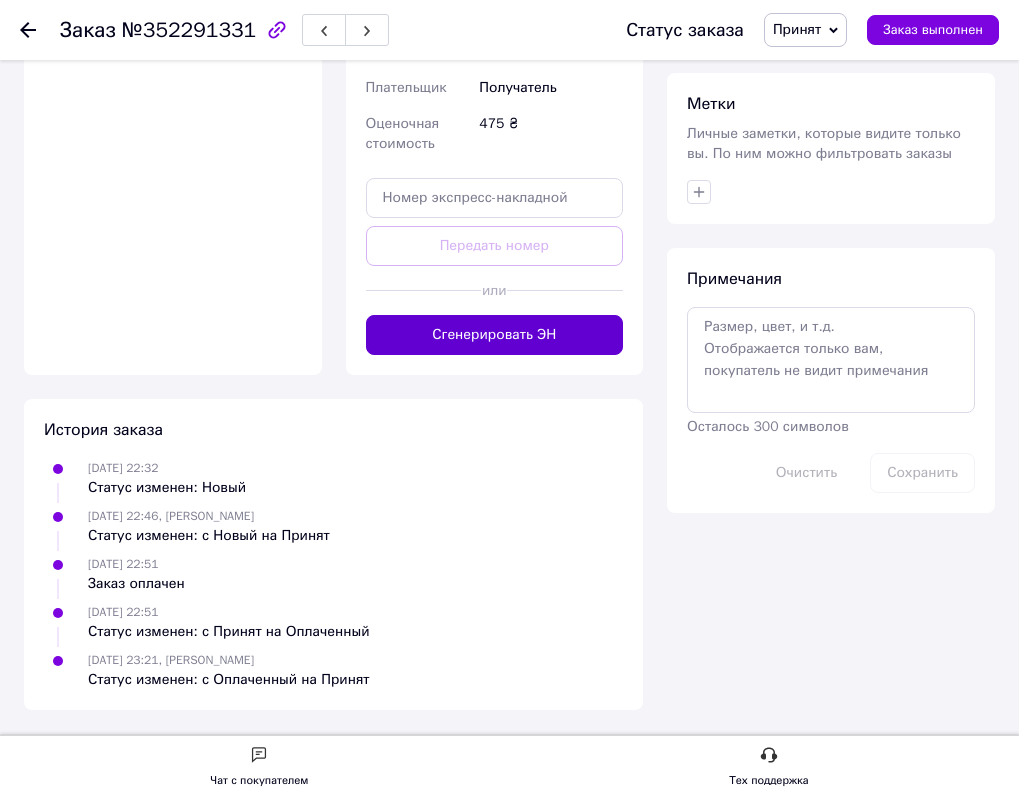 click on "Сгенерировать ЭН" at bounding box center [495, 335] 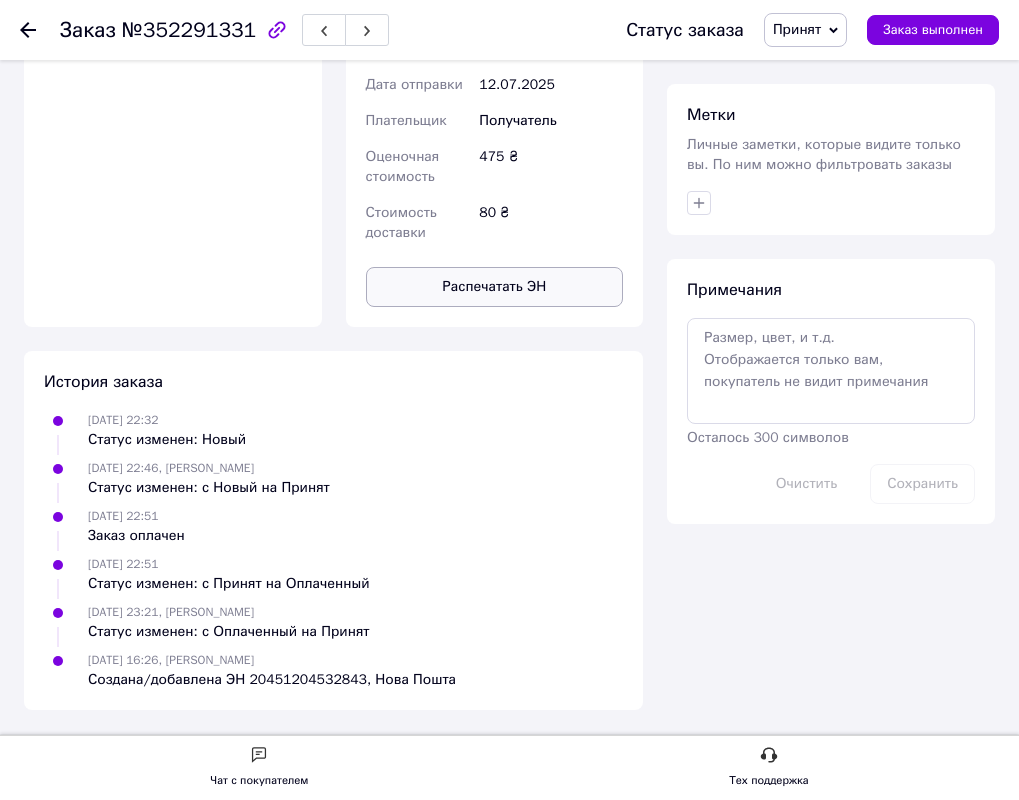 click on "Распечатать ЭН" at bounding box center [495, 287] 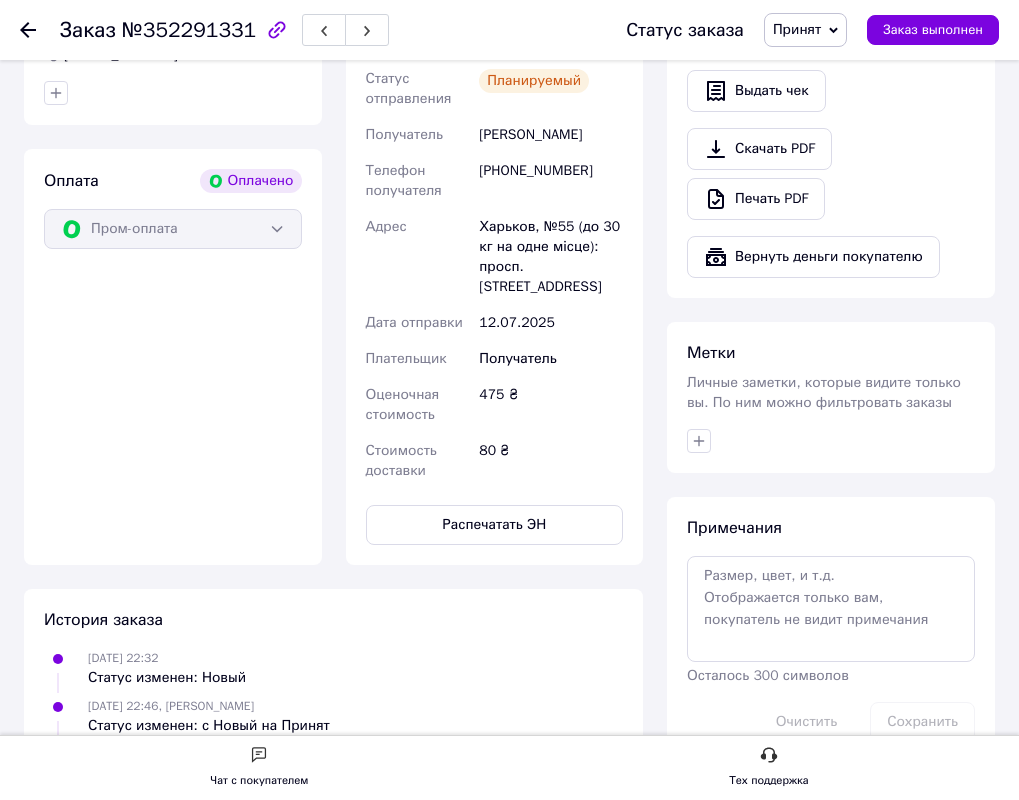 scroll, scrollTop: 519, scrollLeft: 0, axis: vertical 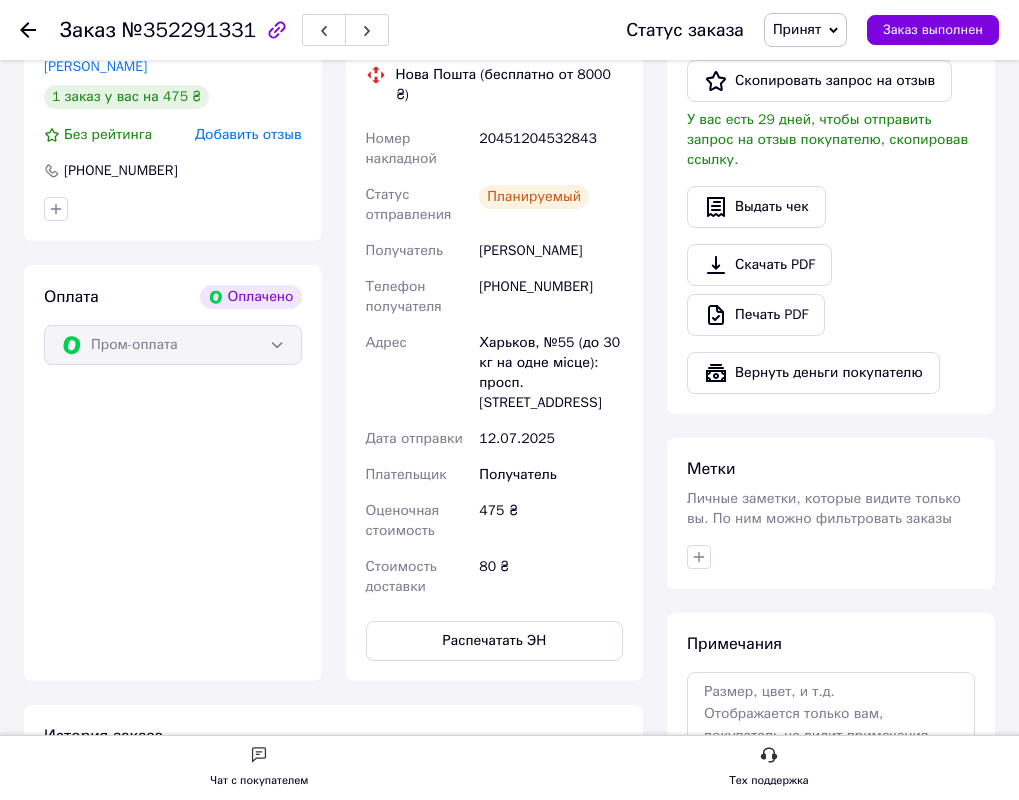 click on "Доставка Редактировать Нова Пошта (бесплатно от 8000 ₴) Номер накладной 20451204532843 Статус отправления Планируемый Получатель Саакян Юлия Телефон получателя +380635259655 Адрес Харьков, №55 (до 30 кг на одне місце): просп. Аерокосмічний, 20а Дата отправки 12.07.2025 Плательщик Получатель Оценочная стоимость 475 ₴ Стоимость доставки 80 ₴ Распечатать ЭН" at bounding box center (495, 339) 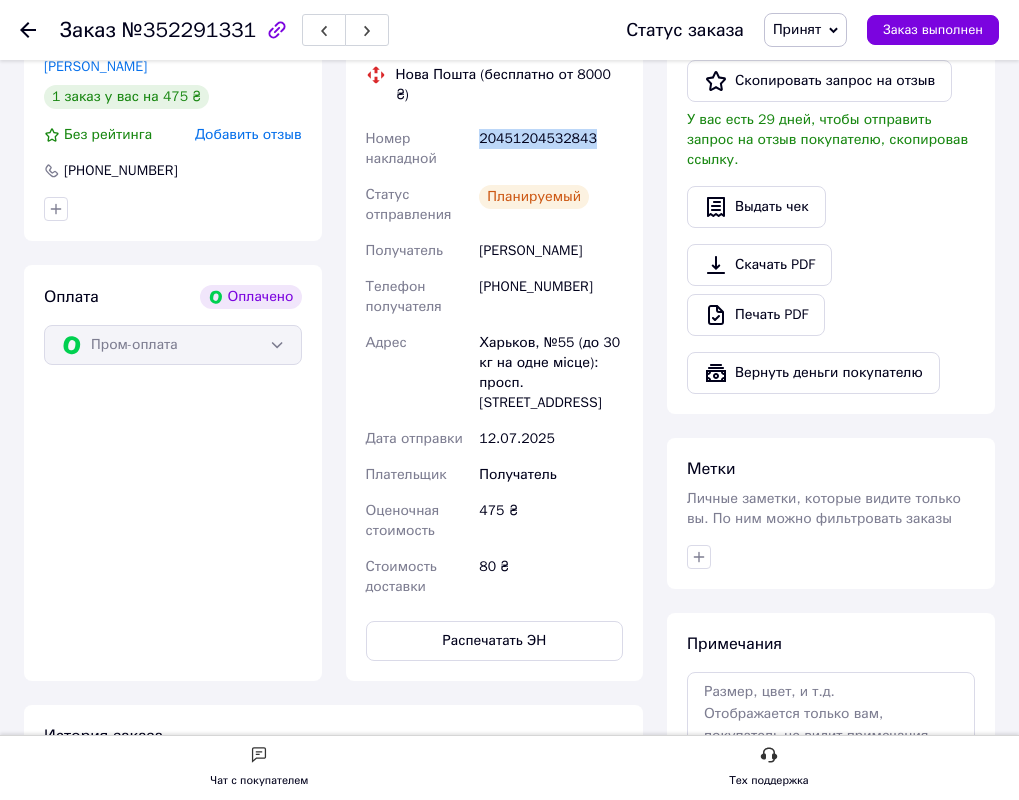 click on "20451204532843" at bounding box center (551, 149) 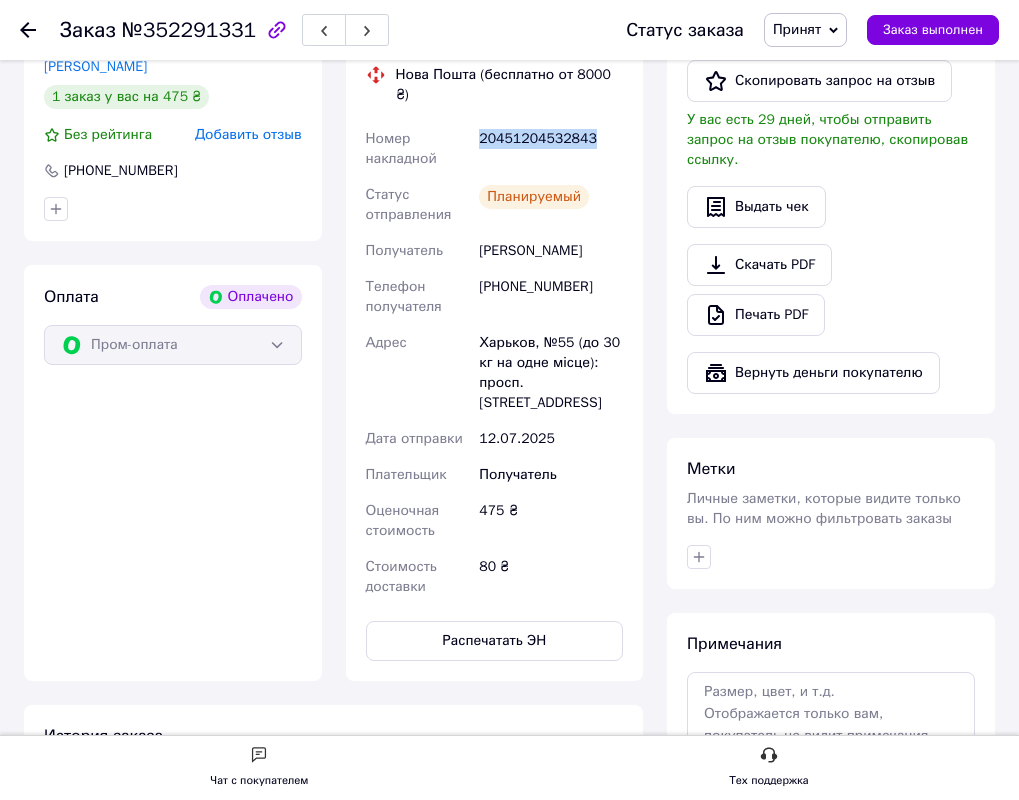 copy on "20451204532843" 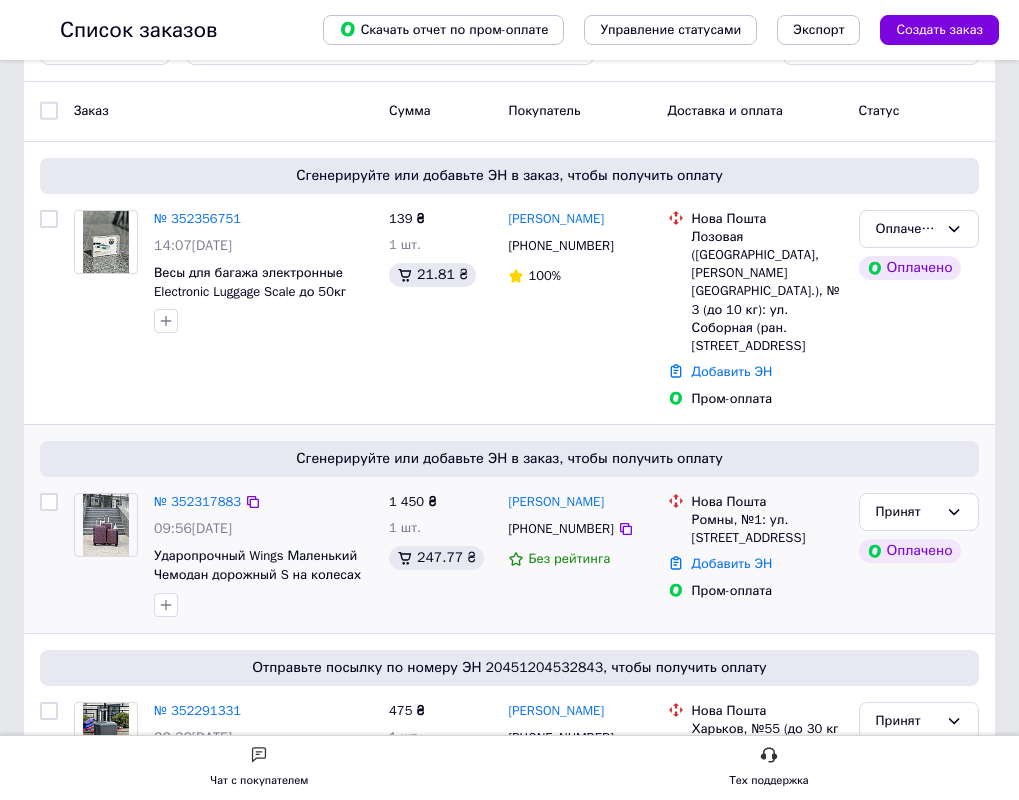 scroll, scrollTop: 200, scrollLeft: 0, axis: vertical 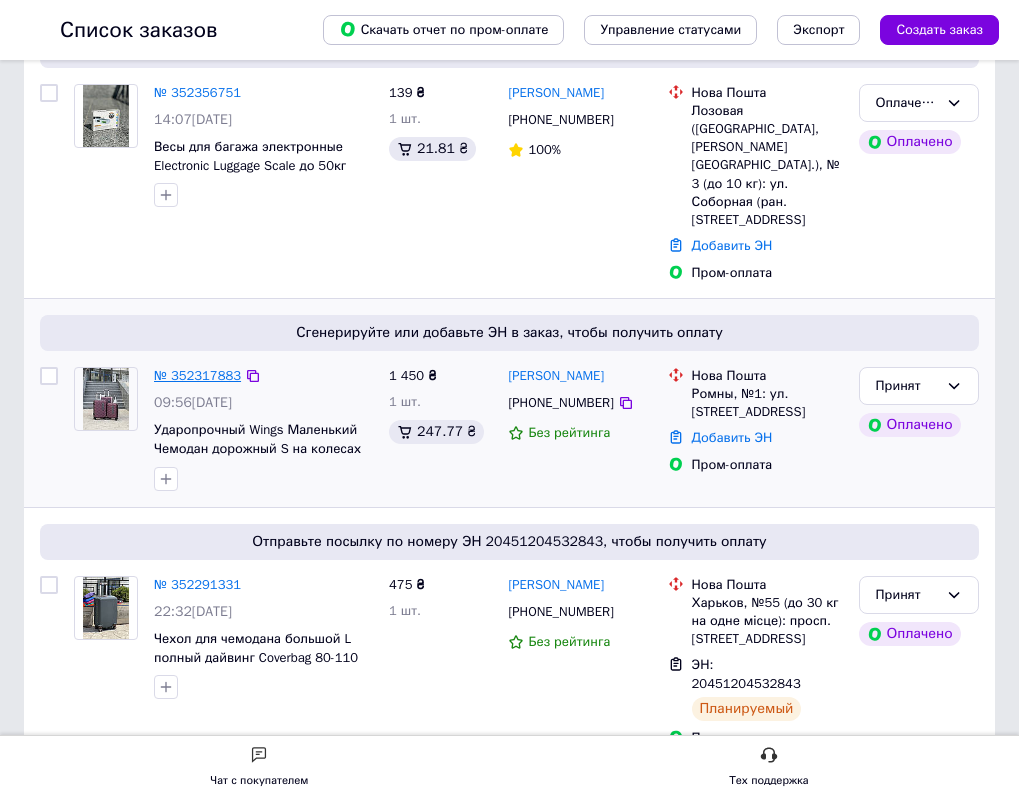 click on "№ 352317883" at bounding box center (197, 375) 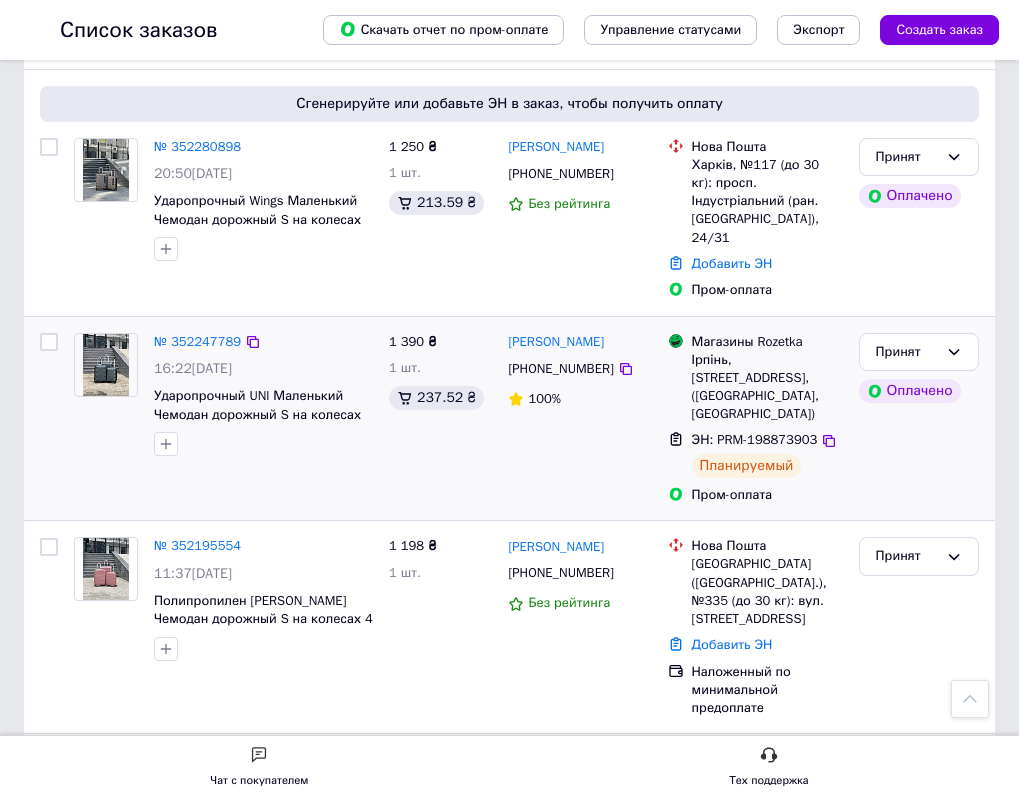 scroll, scrollTop: 900, scrollLeft: 0, axis: vertical 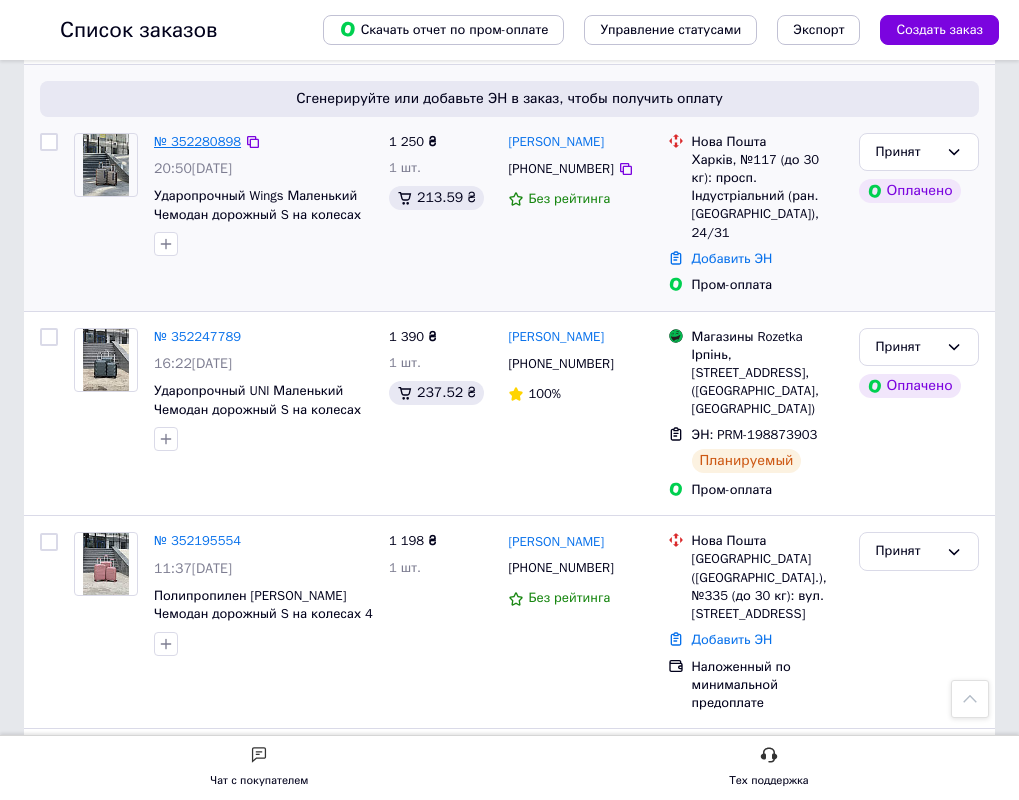drag, startPoint x: 415, startPoint y: 212, endPoint x: 419, endPoint y: 228, distance: 16.492422 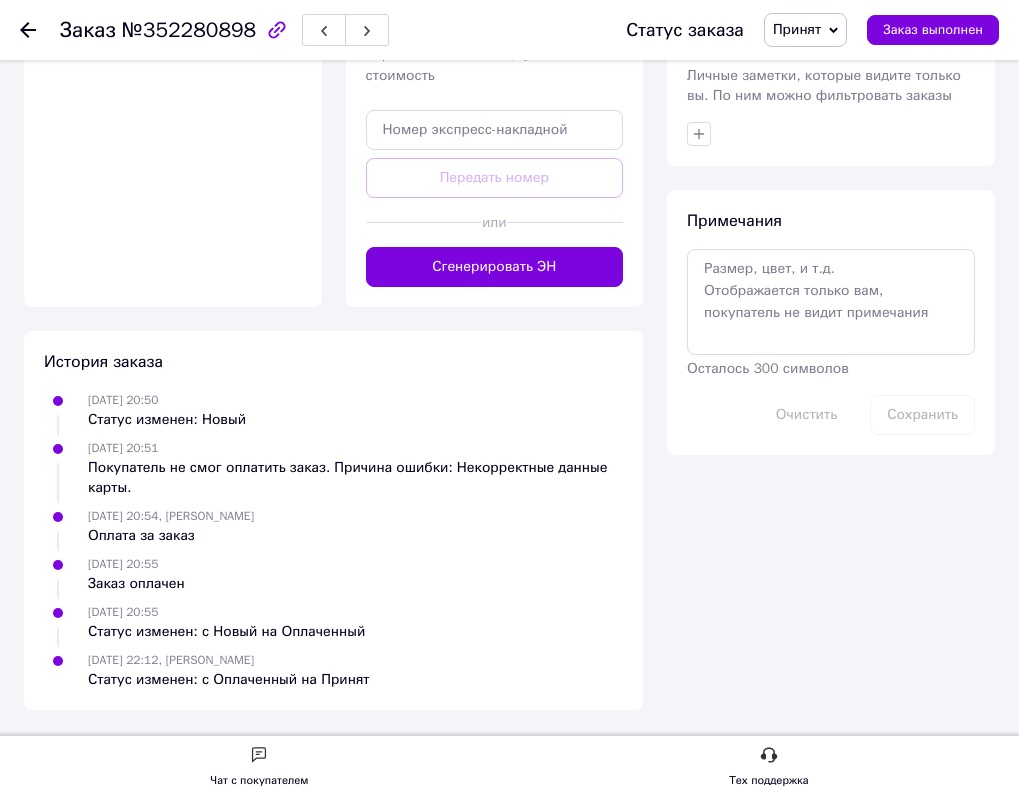 scroll, scrollTop: 1100, scrollLeft: 0, axis: vertical 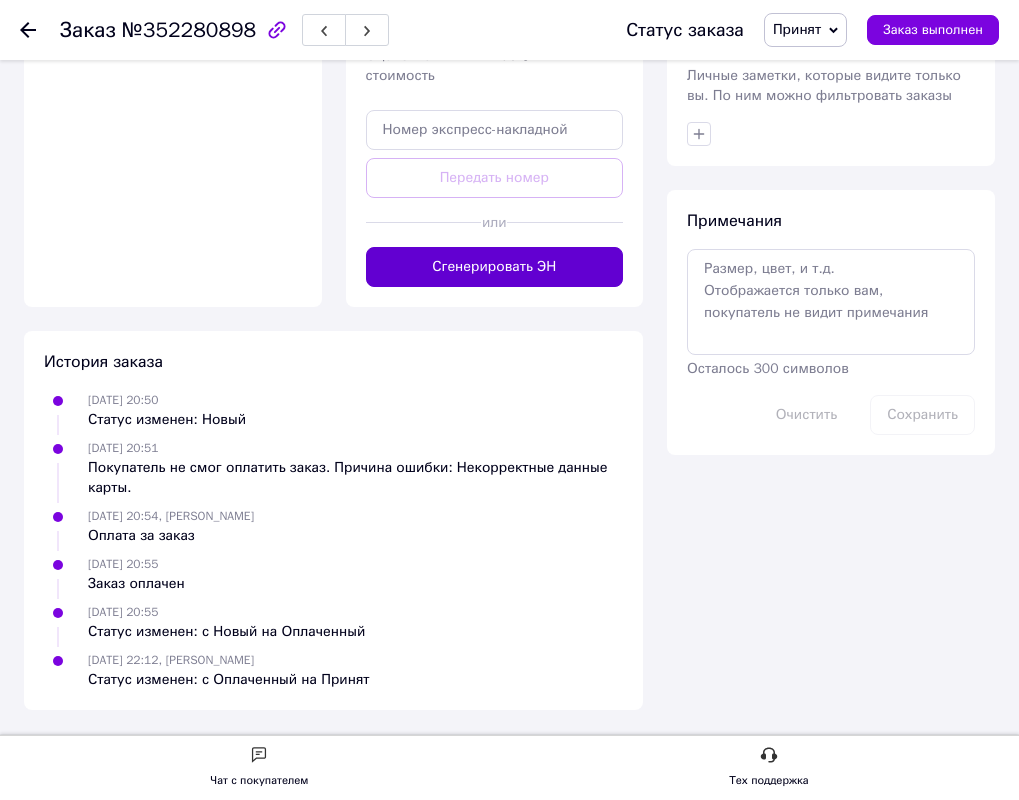 click on "Сгенерировать ЭН" at bounding box center [495, 267] 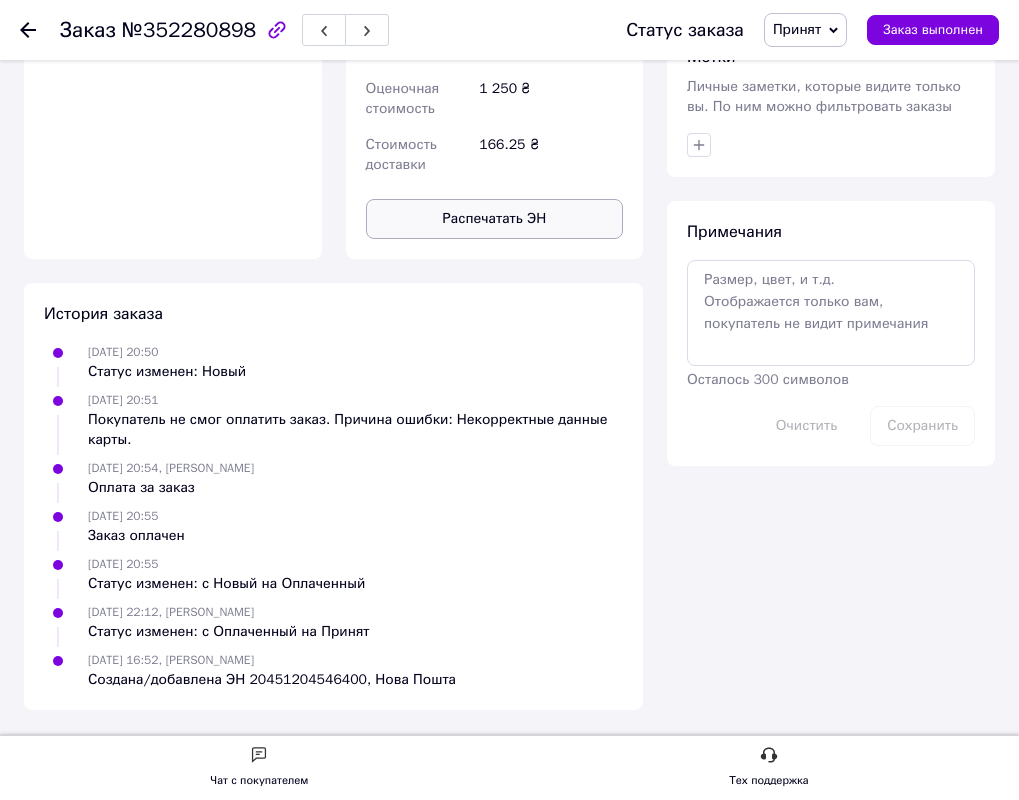 click on "Распечатать ЭН" at bounding box center (495, 219) 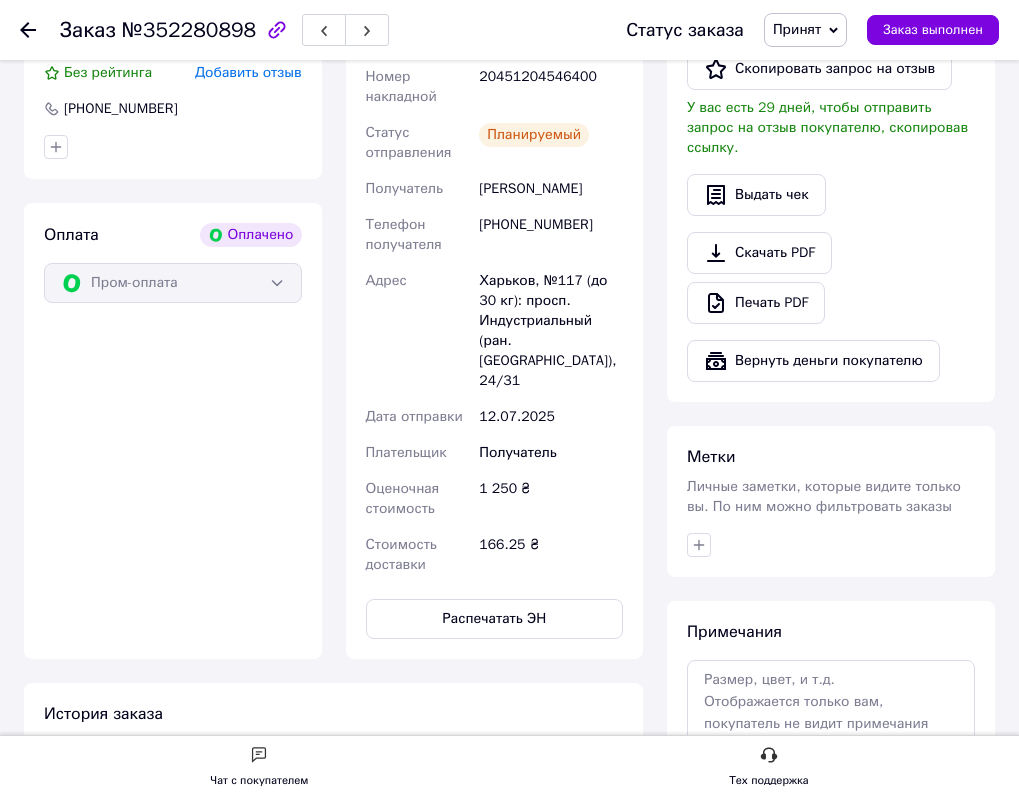 scroll, scrollTop: 600, scrollLeft: 0, axis: vertical 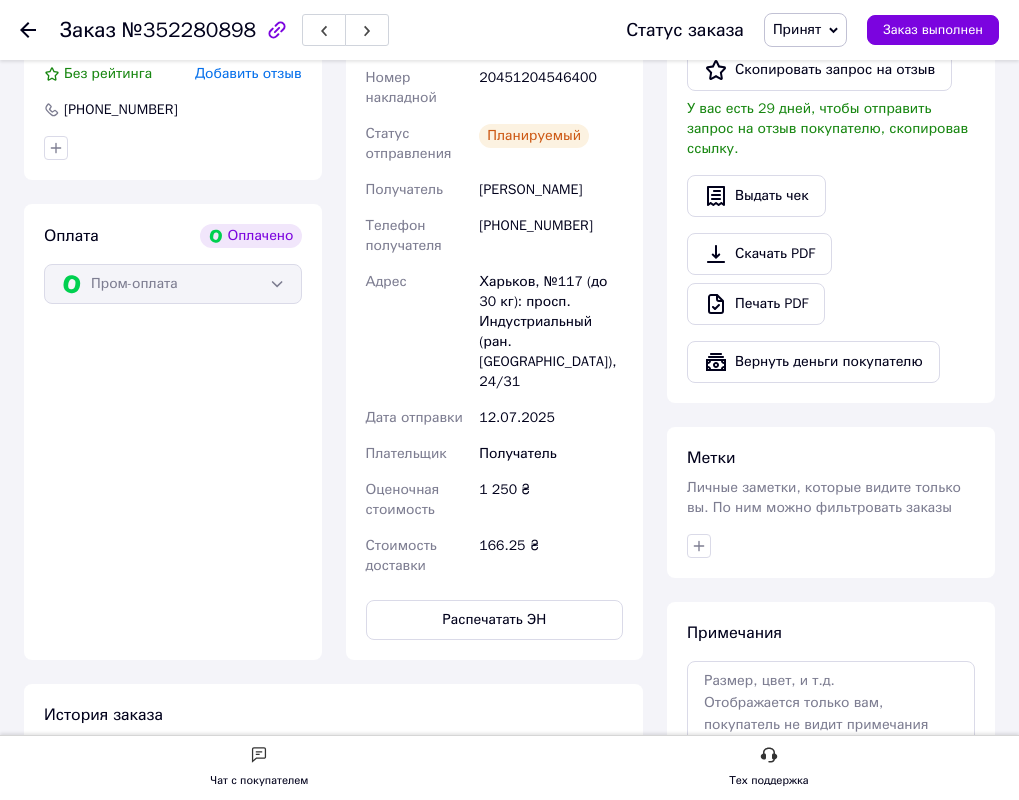 click on "20451204546400" at bounding box center [551, 88] 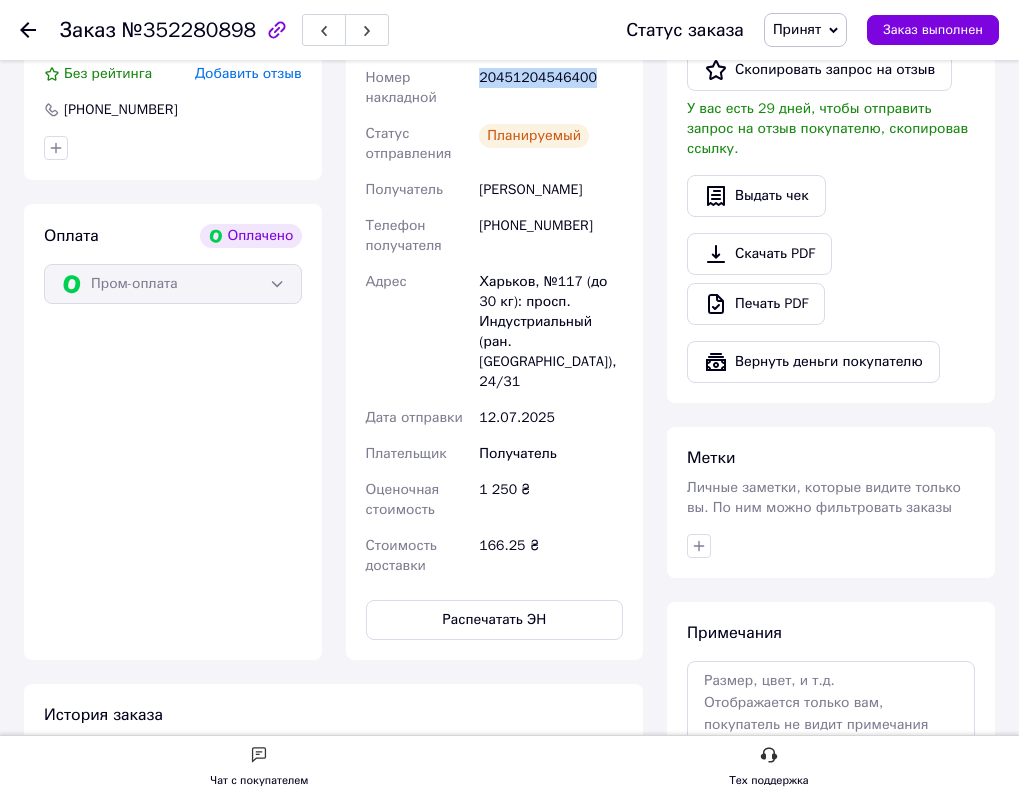 click on "20451204546400" at bounding box center (551, 88) 